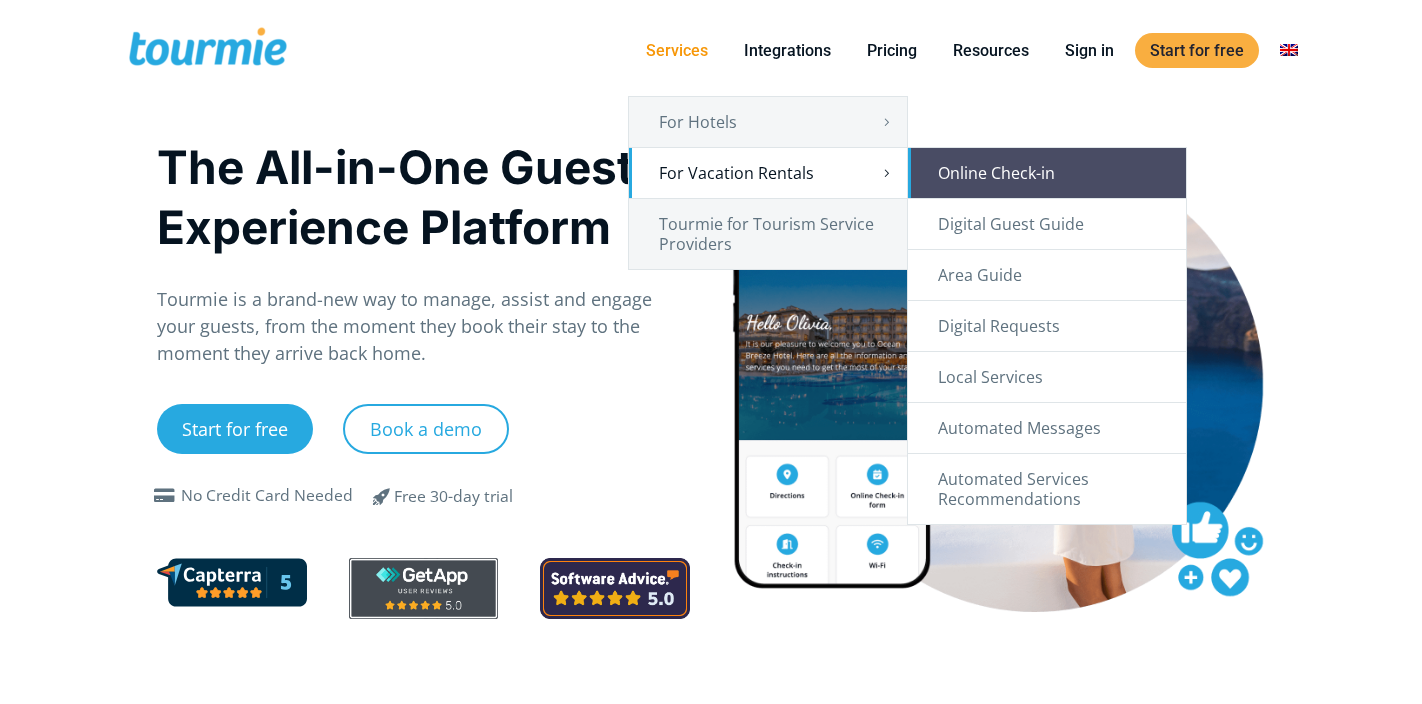scroll, scrollTop: 0, scrollLeft: 0, axis: both 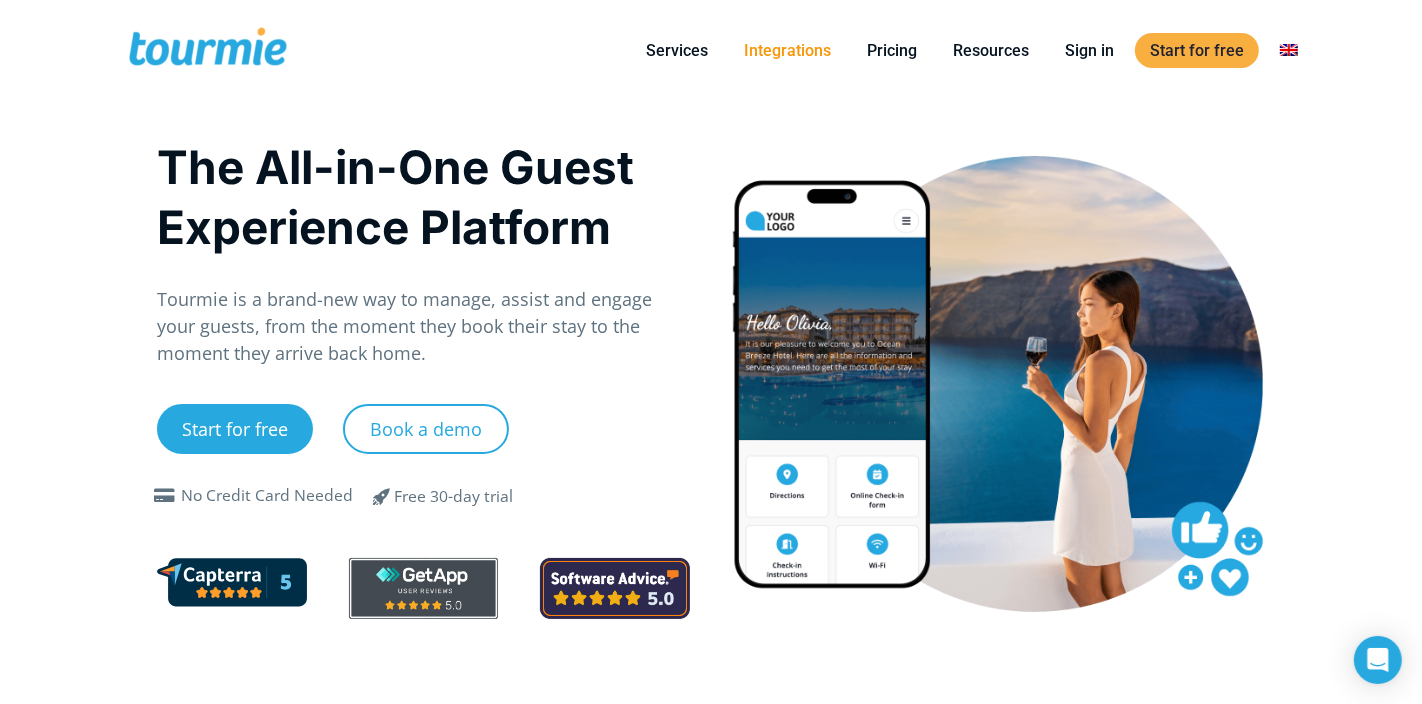 click on "Integrations" at bounding box center [787, 50] 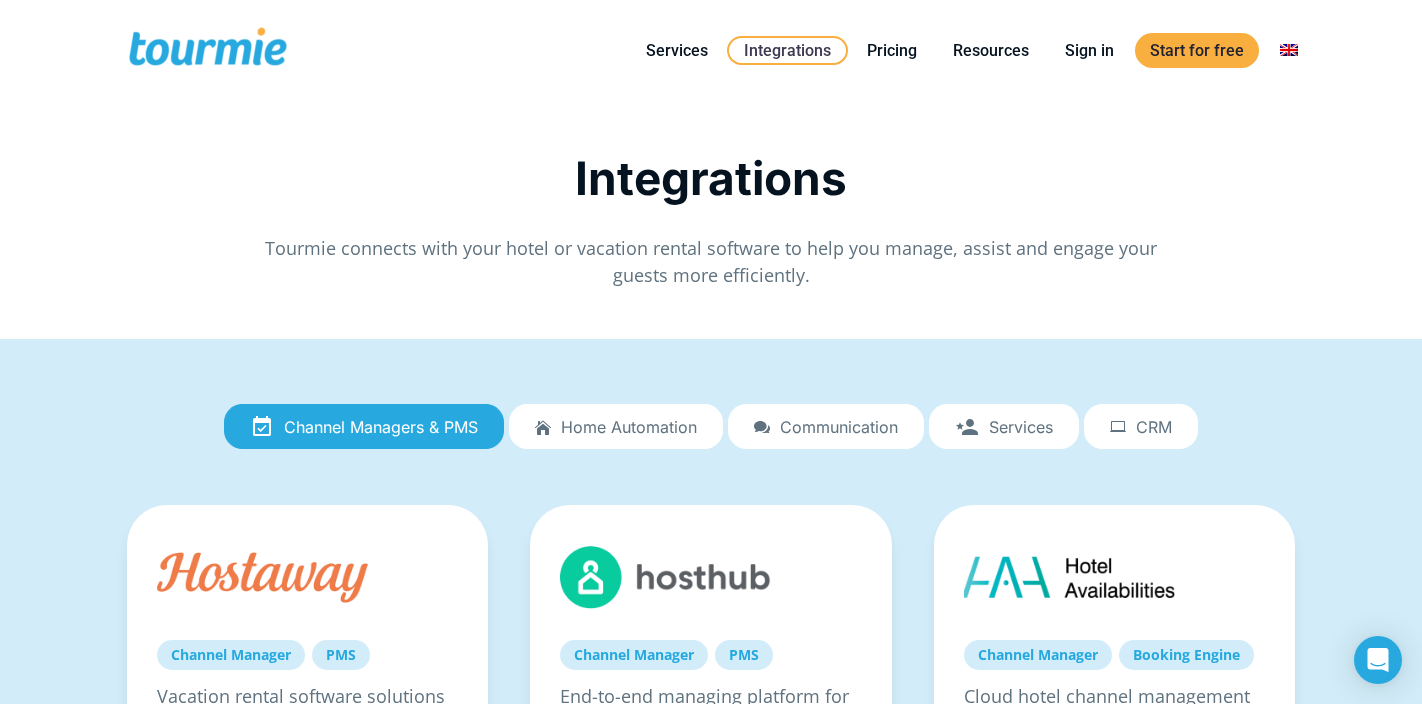 scroll, scrollTop: 0, scrollLeft: 0, axis: both 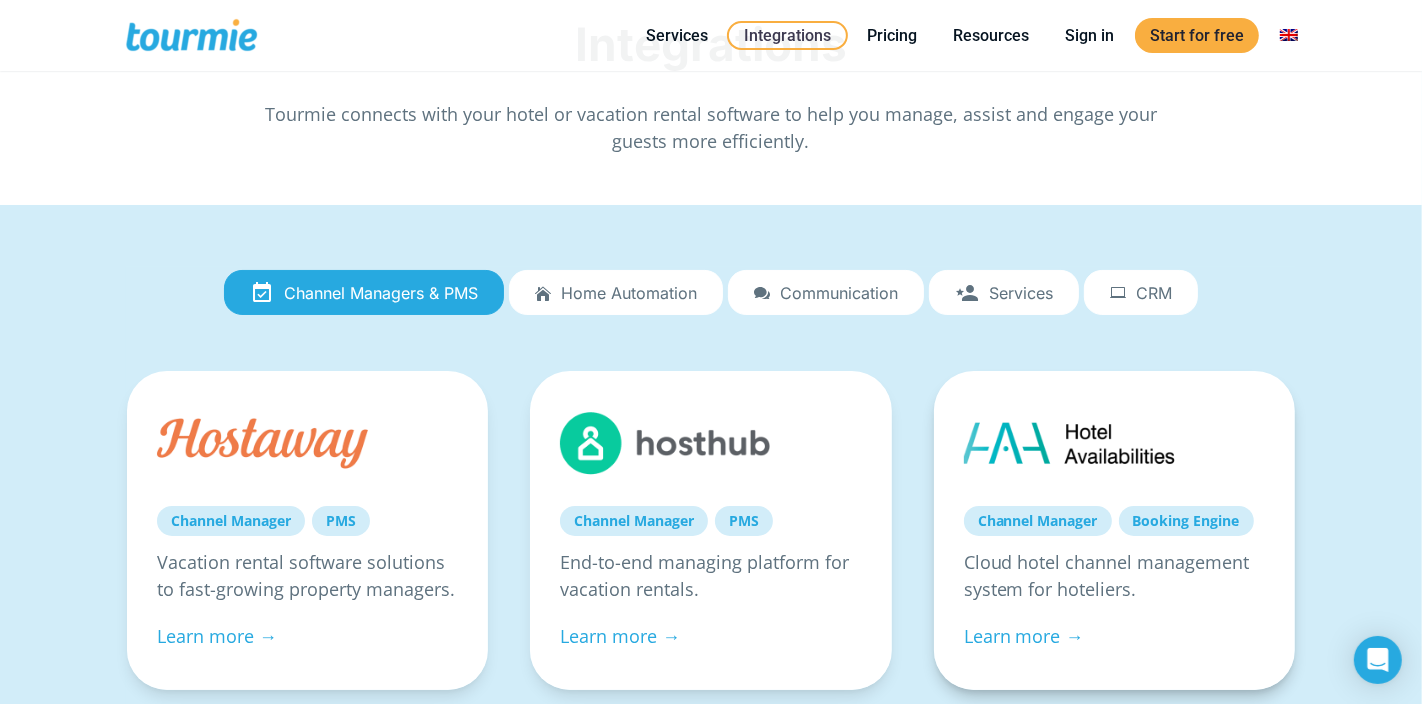 click on "Channel Manager   Booking Engine
Cloud hotel channel management system for hoteliers.
Learn more →" at bounding box center (1114, 530) 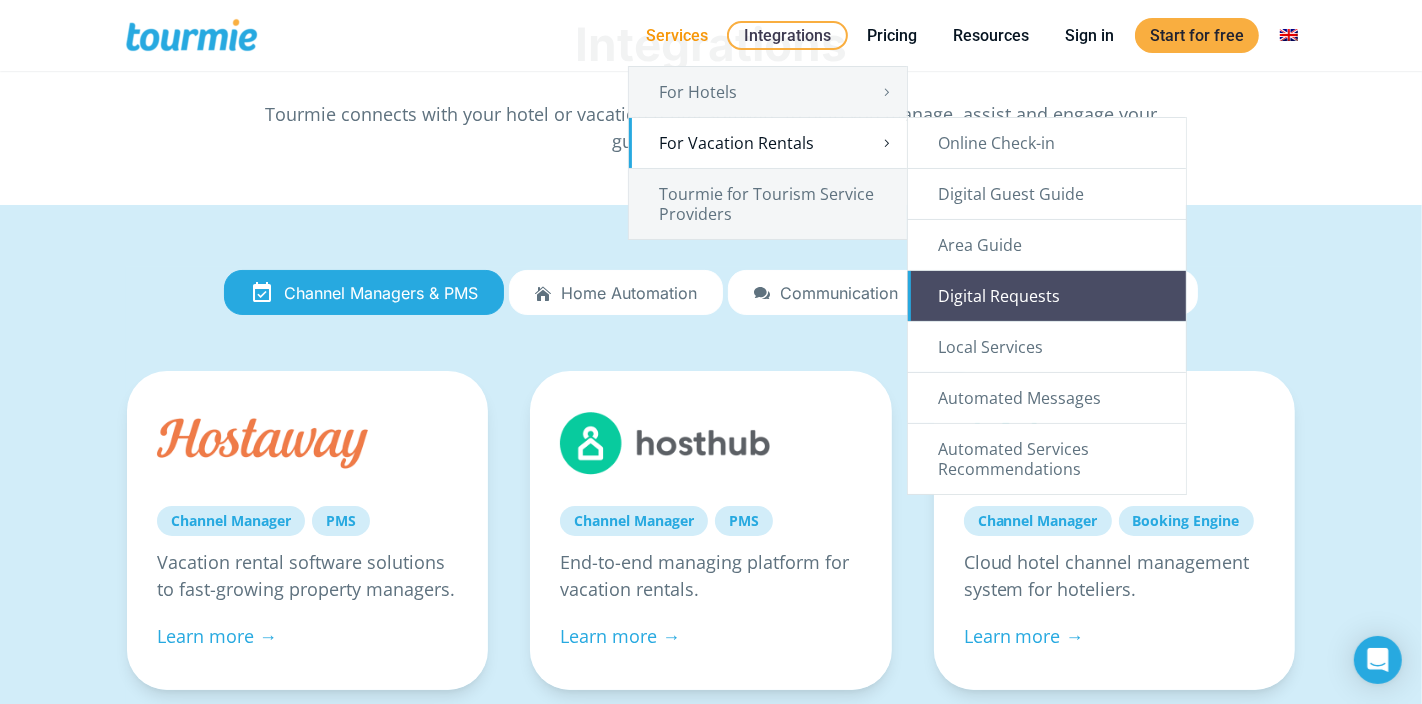 click on "Digital Requests" at bounding box center (1047, 296) 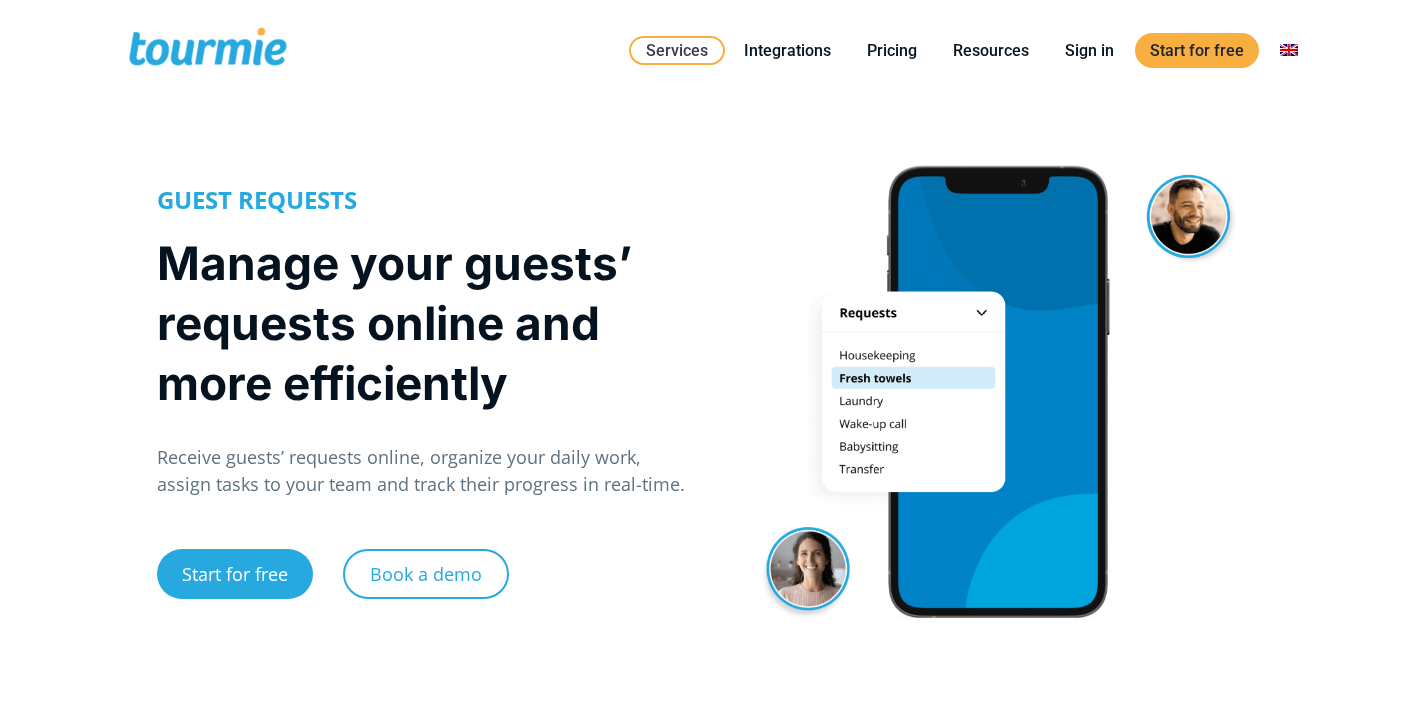scroll, scrollTop: 0, scrollLeft: 0, axis: both 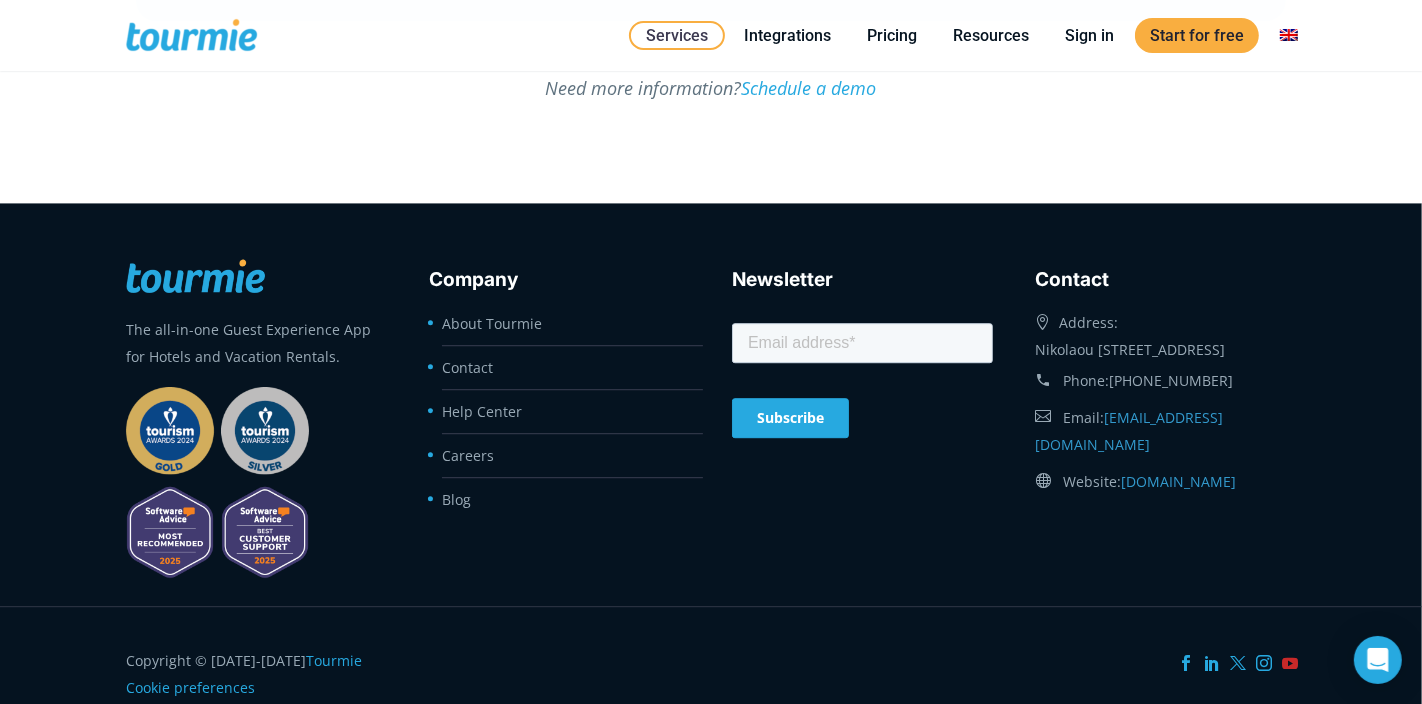 click at bounding box center [1290, 663] 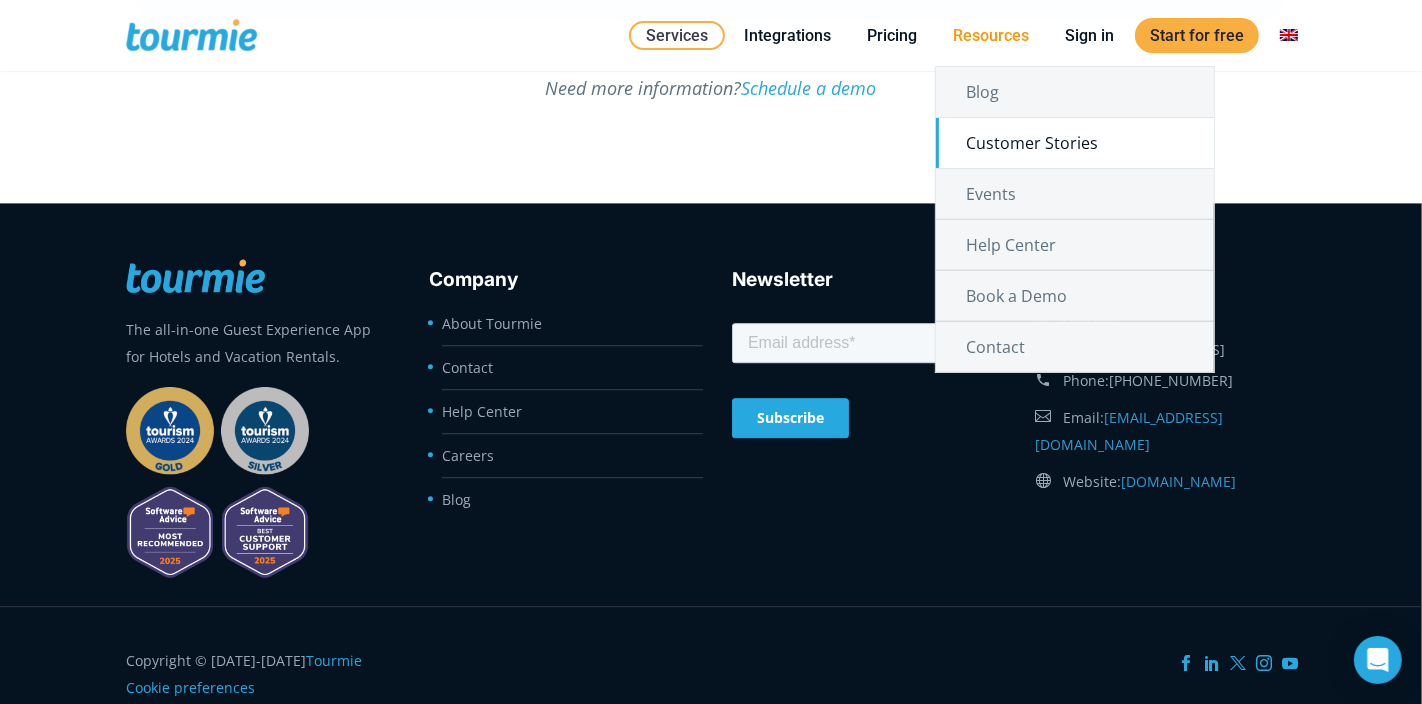 click on "Customer Stories" at bounding box center (1075, 143) 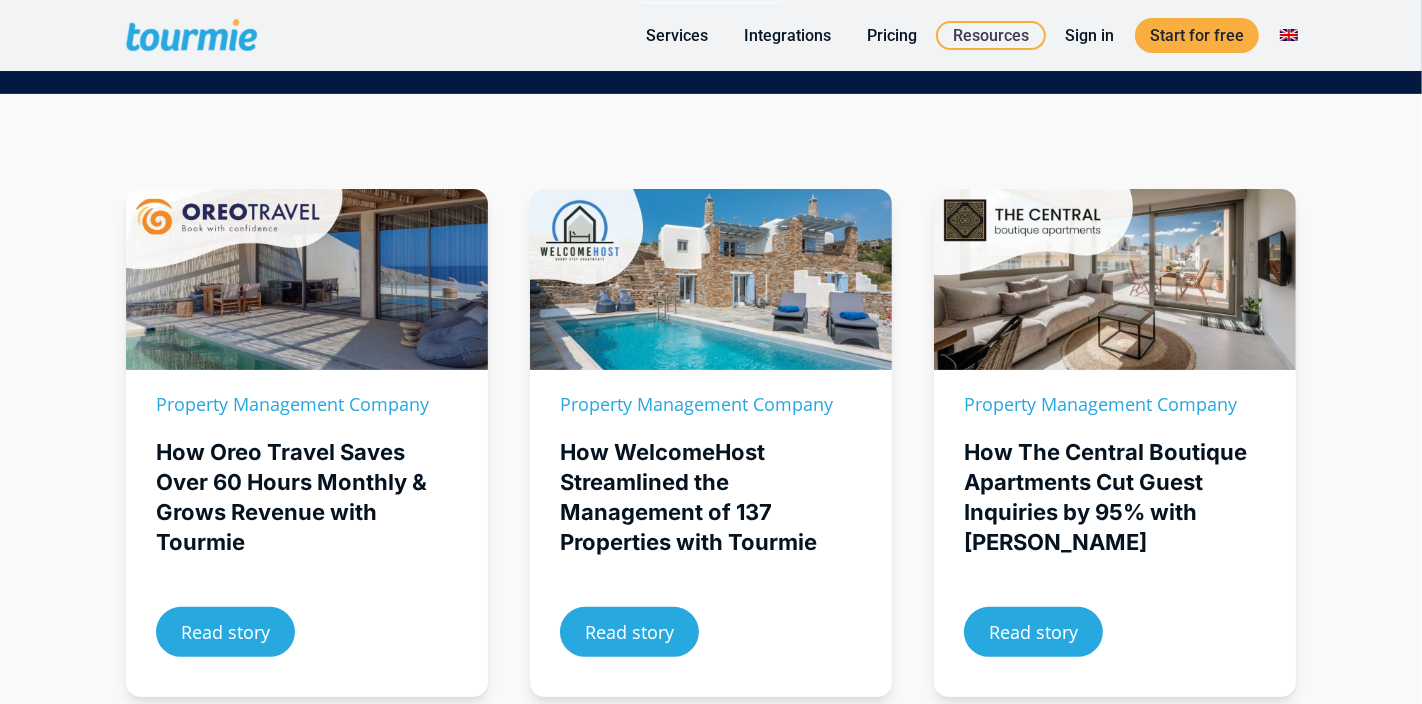 scroll, scrollTop: 294, scrollLeft: 0, axis: vertical 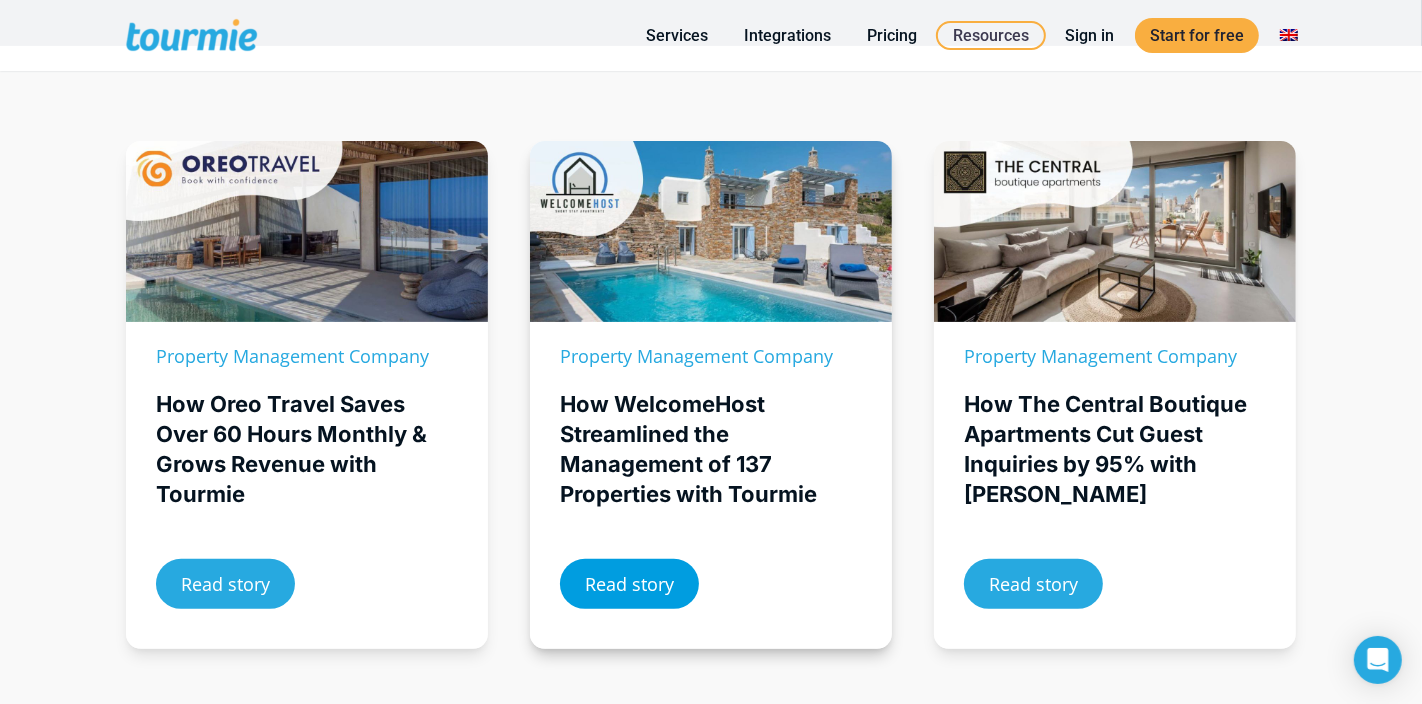 click on "Read story" at bounding box center (629, 584) 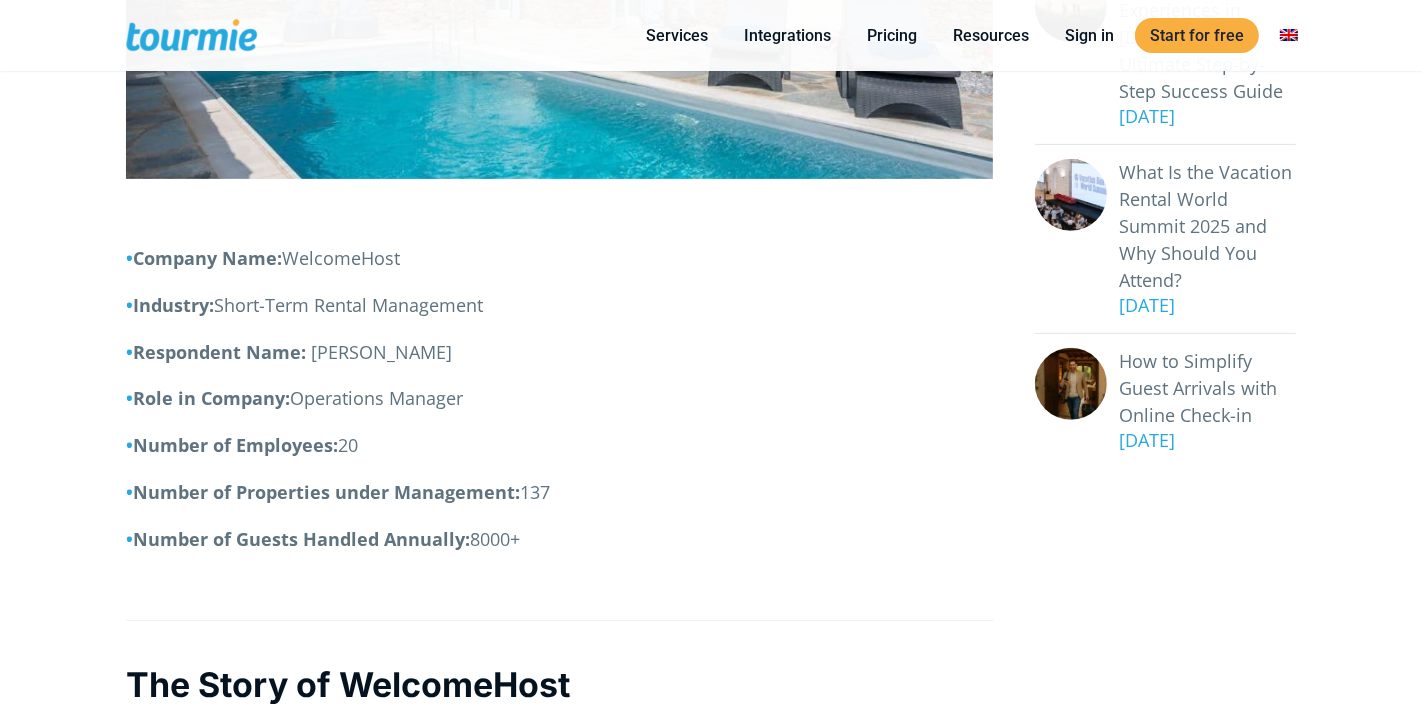 scroll, scrollTop: 800, scrollLeft: 0, axis: vertical 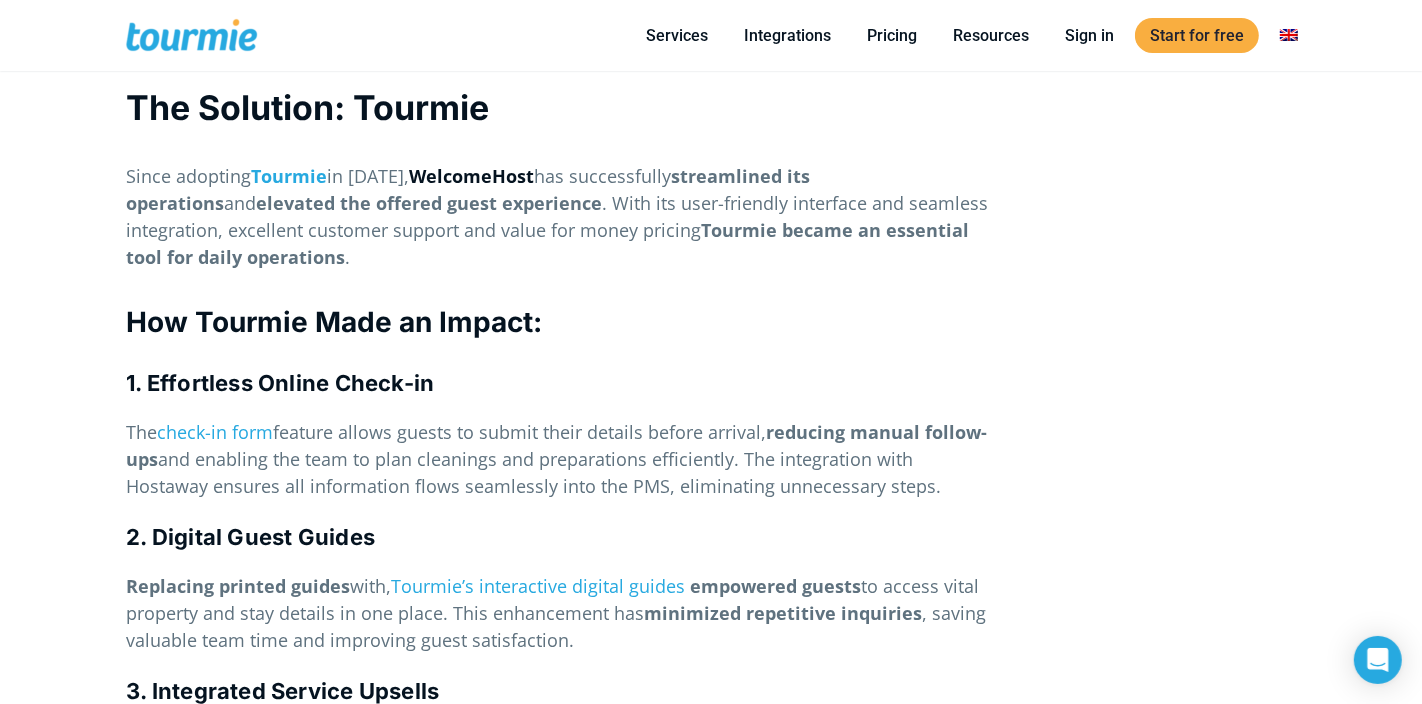 click on "WelcomeHost" at bounding box center [471, 176] 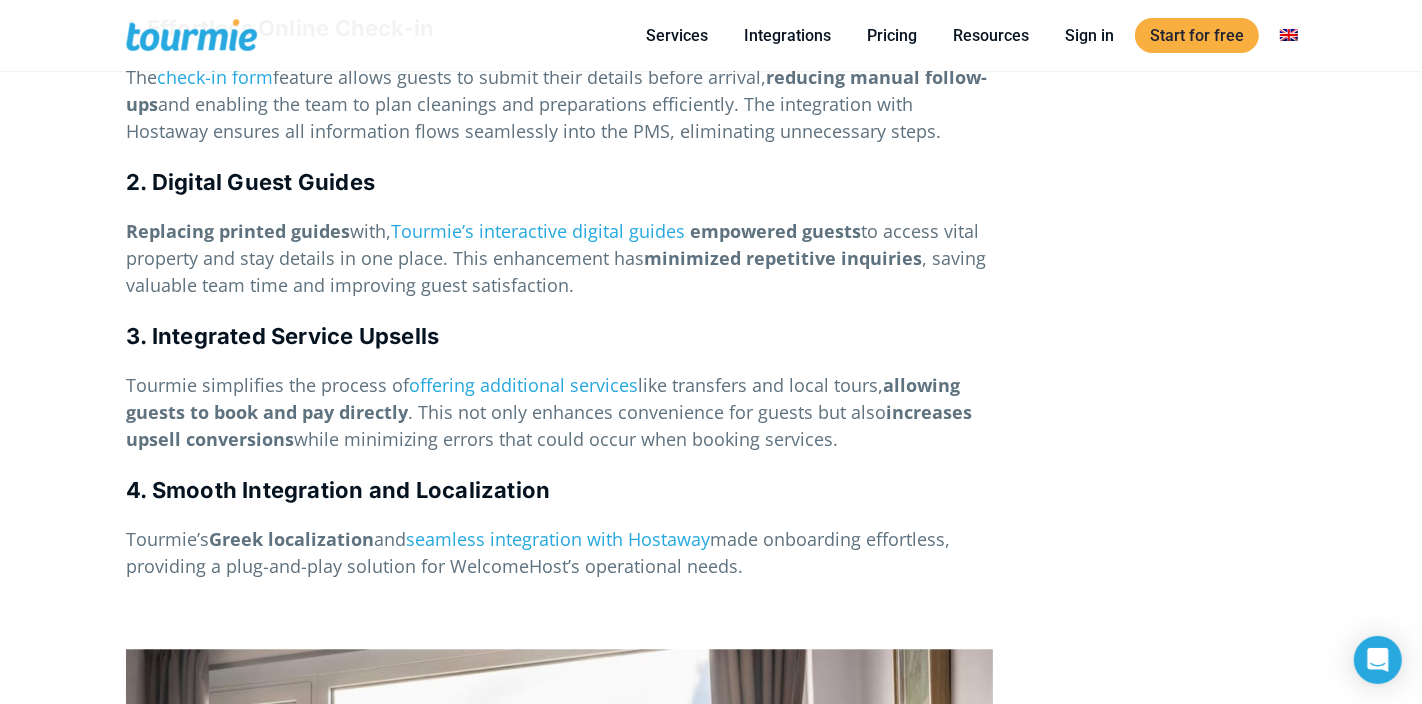 scroll, scrollTop: 4011, scrollLeft: 0, axis: vertical 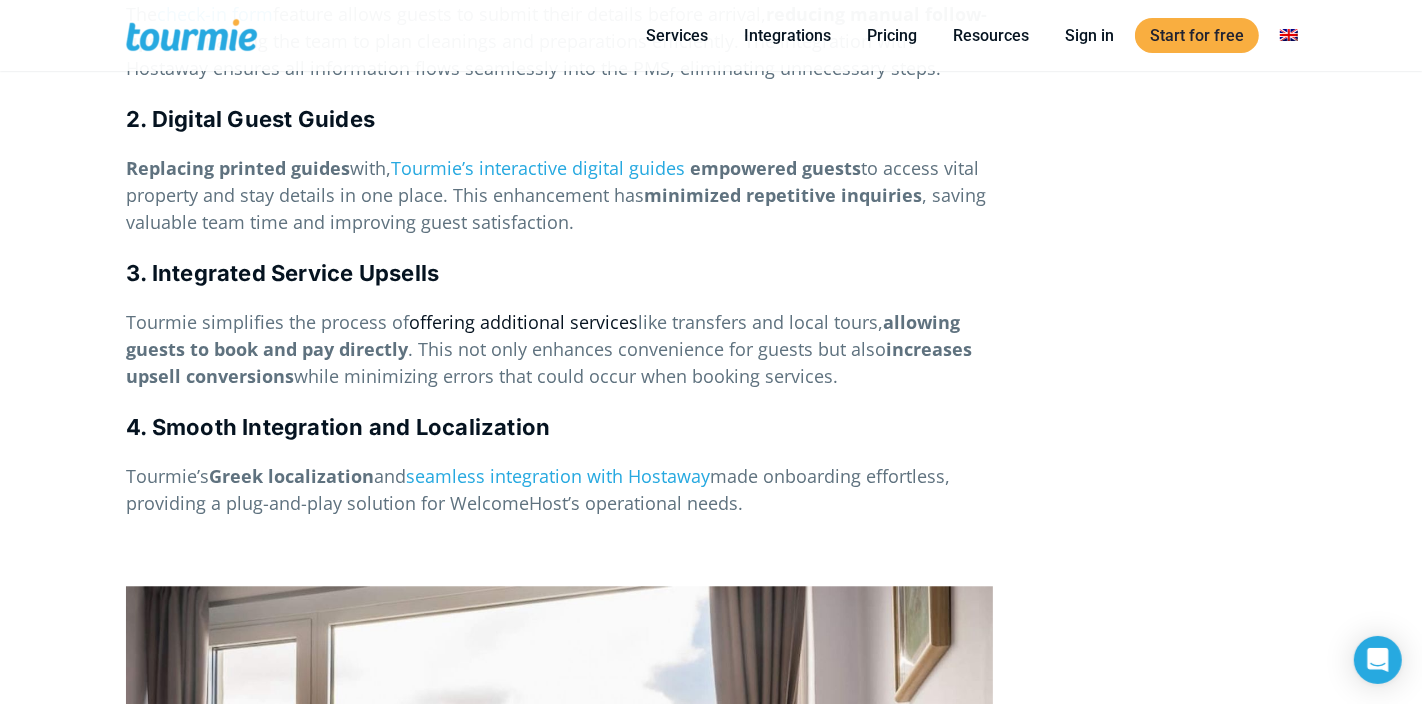 click on "offering additional services" at bounding box center [523, 322] 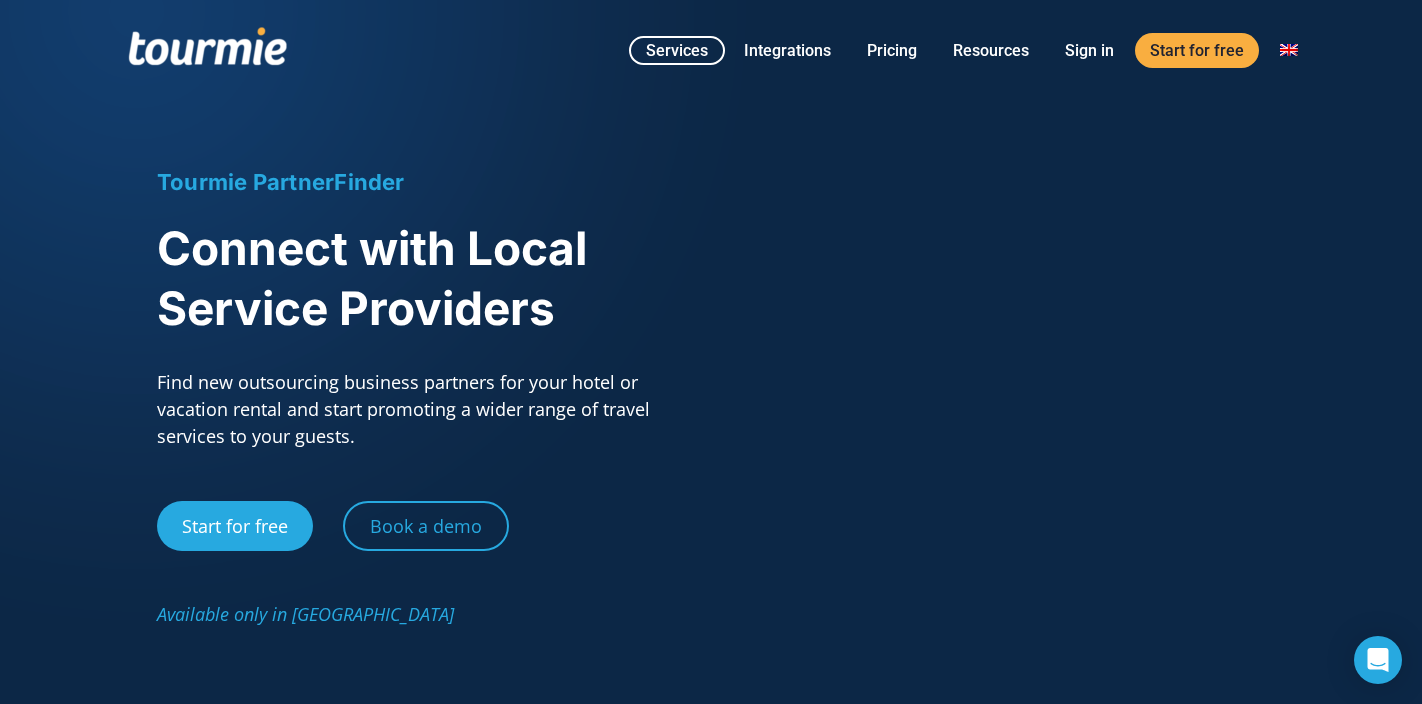 scroll, scrollTop: 0, scrollLeft: 0, axis: both 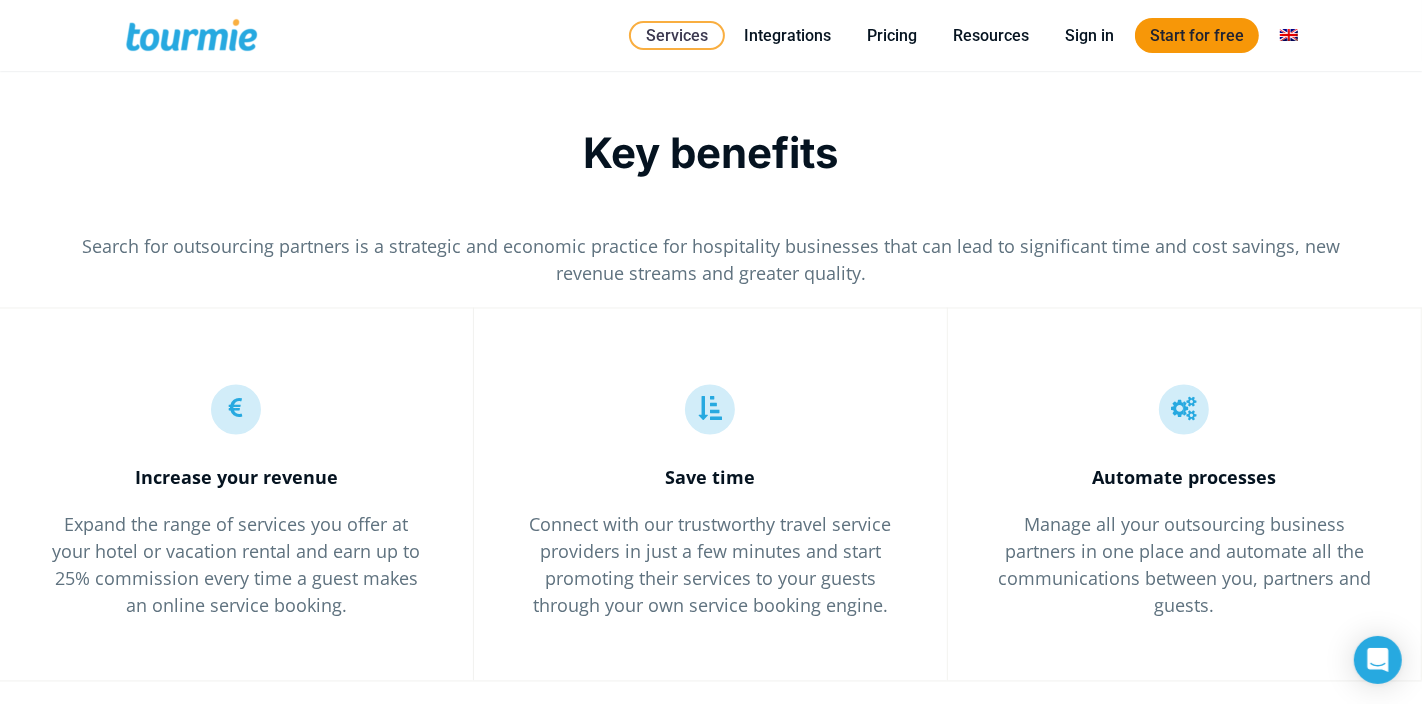 click on "Start for free" at bounding box center (1197, 35) 